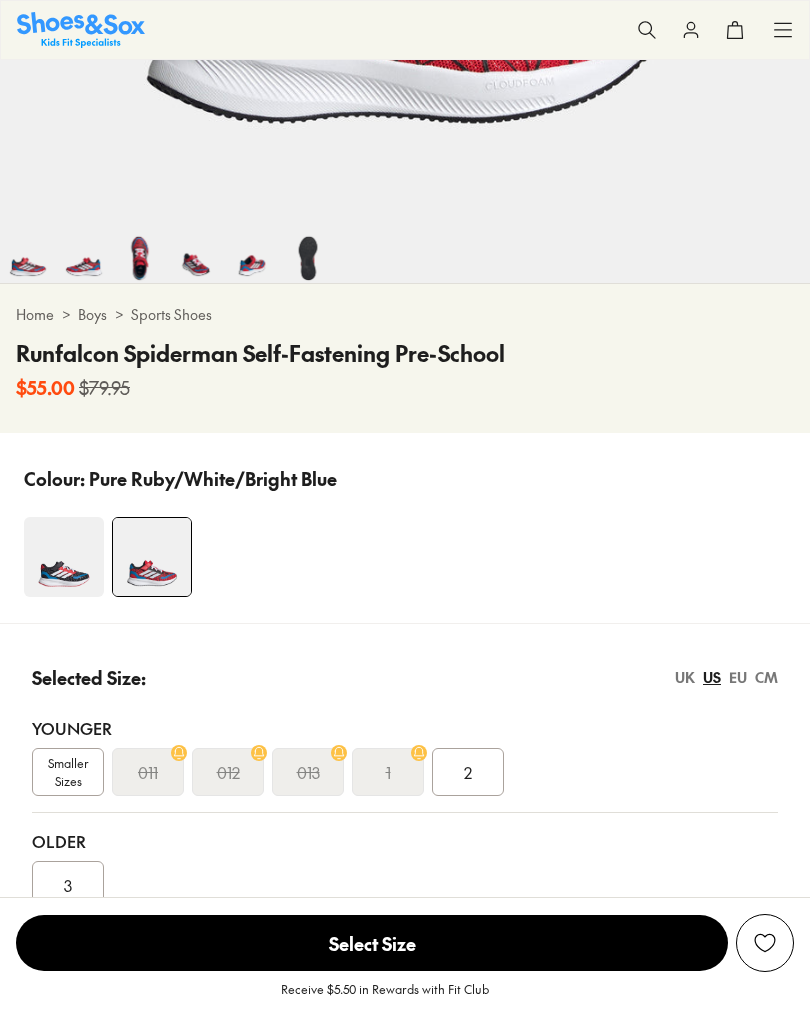 scroll, scrollTop: 691, scrollLeft: 0, axis: vertical 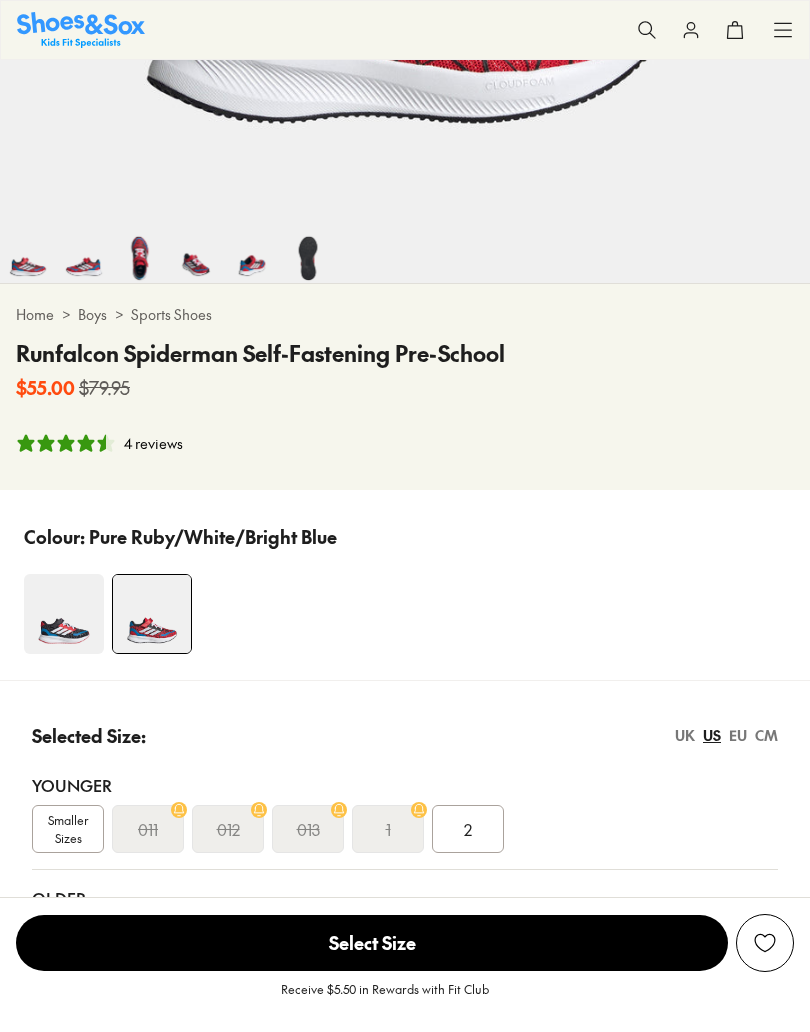 select on "*" 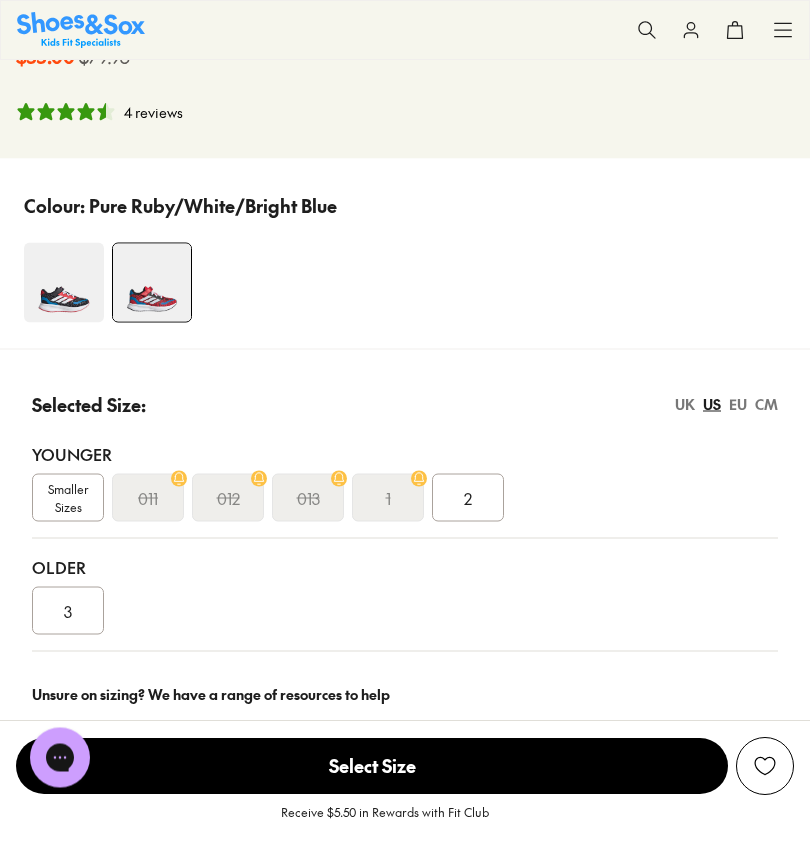scroll, scrollTop: 981, scrollLeft: 0, axis: vertical 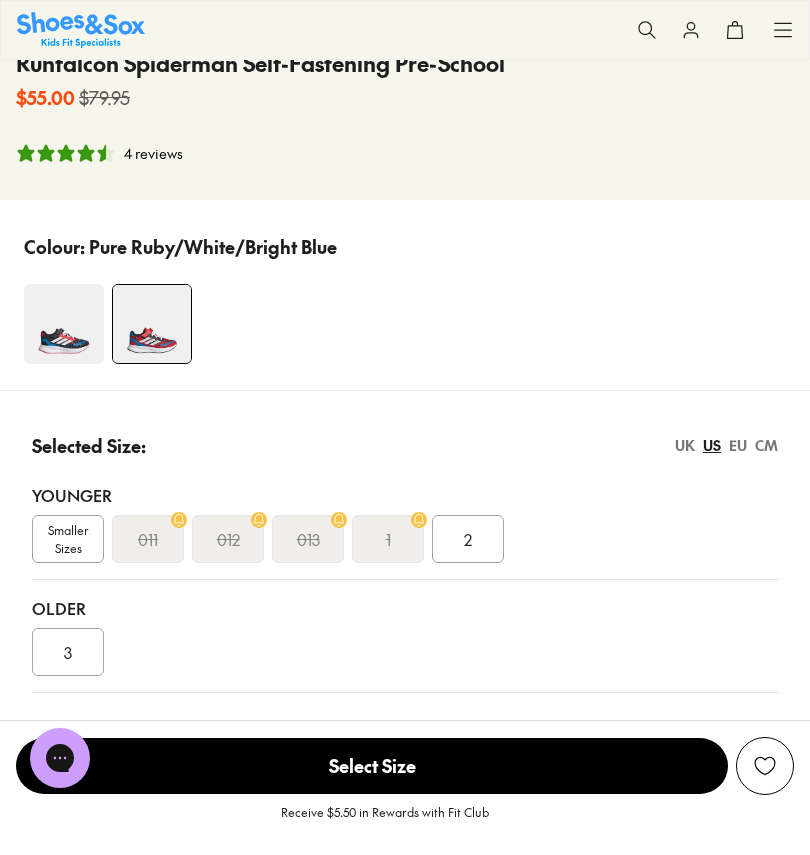 click on "3" at bounding box center (68, 652) 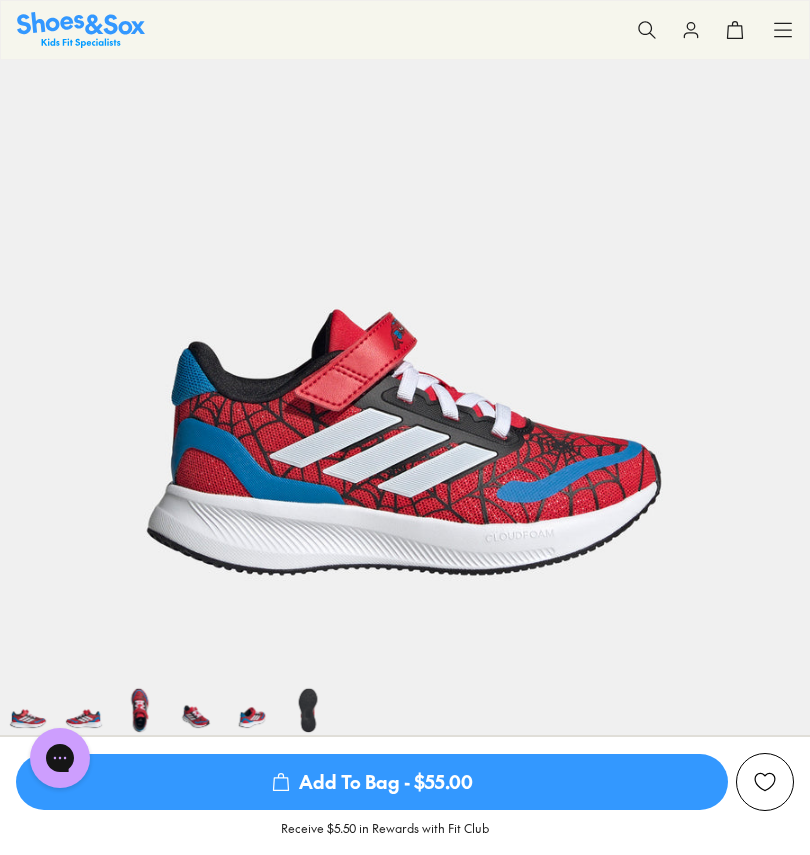 scroll, scrollTop: 167, scrollLeft: 0, axis: vertical 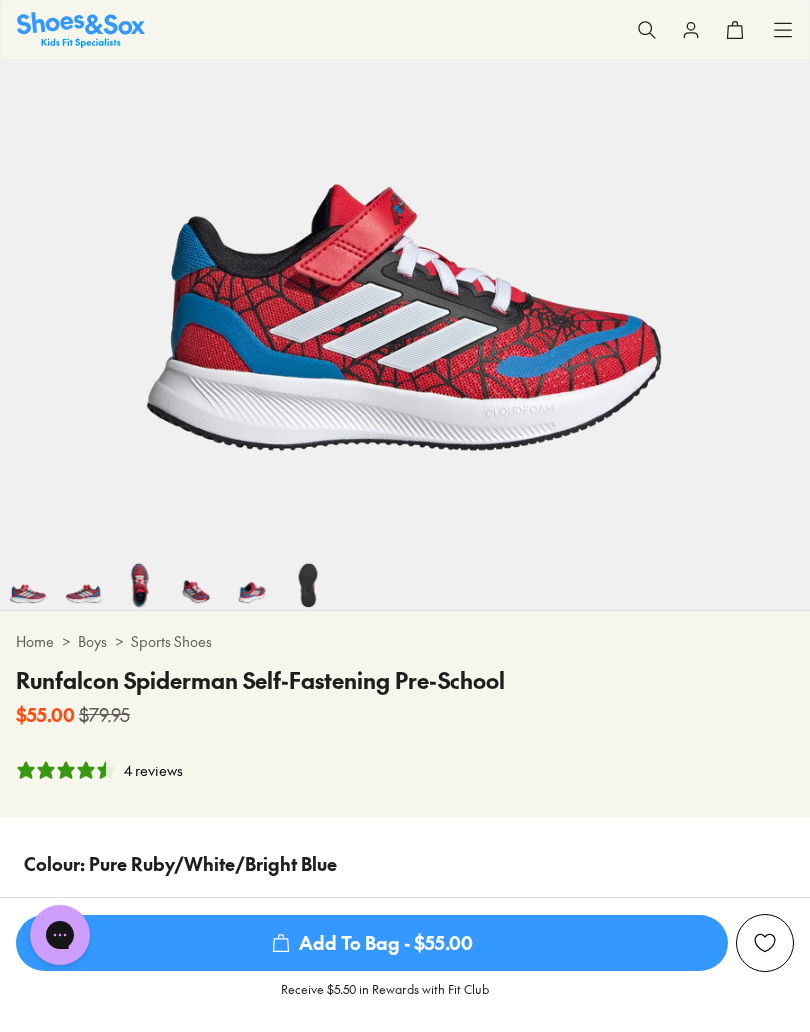 click 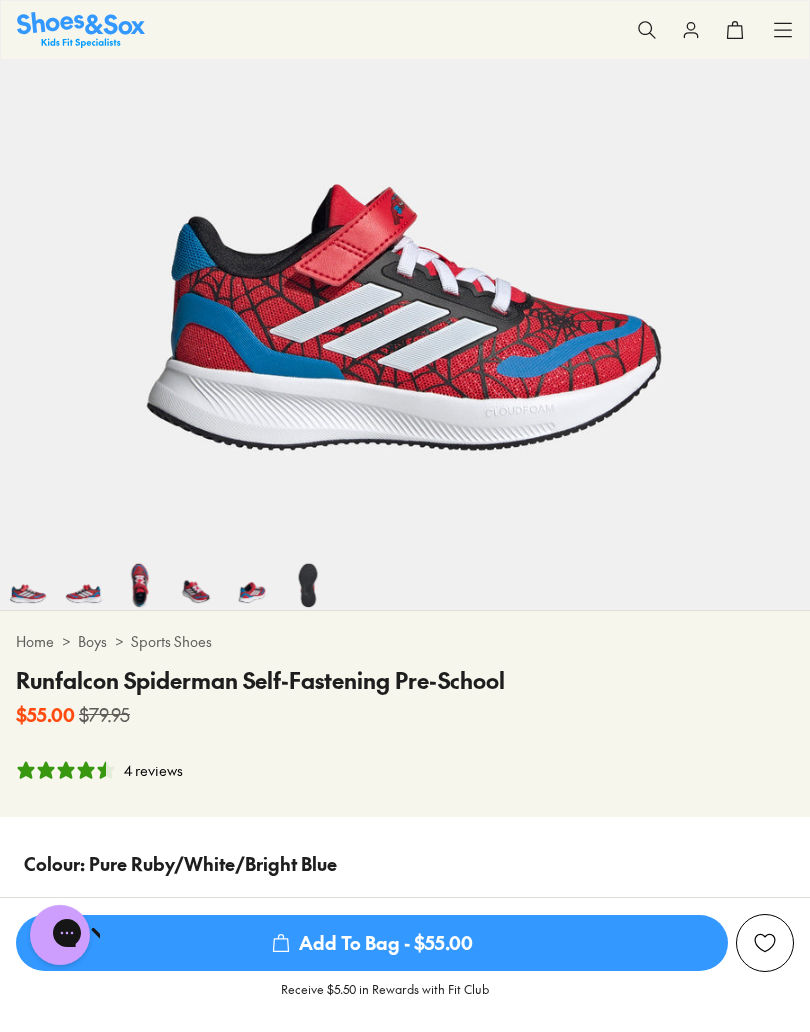 scroll, scrollTop: 0, scrollLeft: 0, axis: both 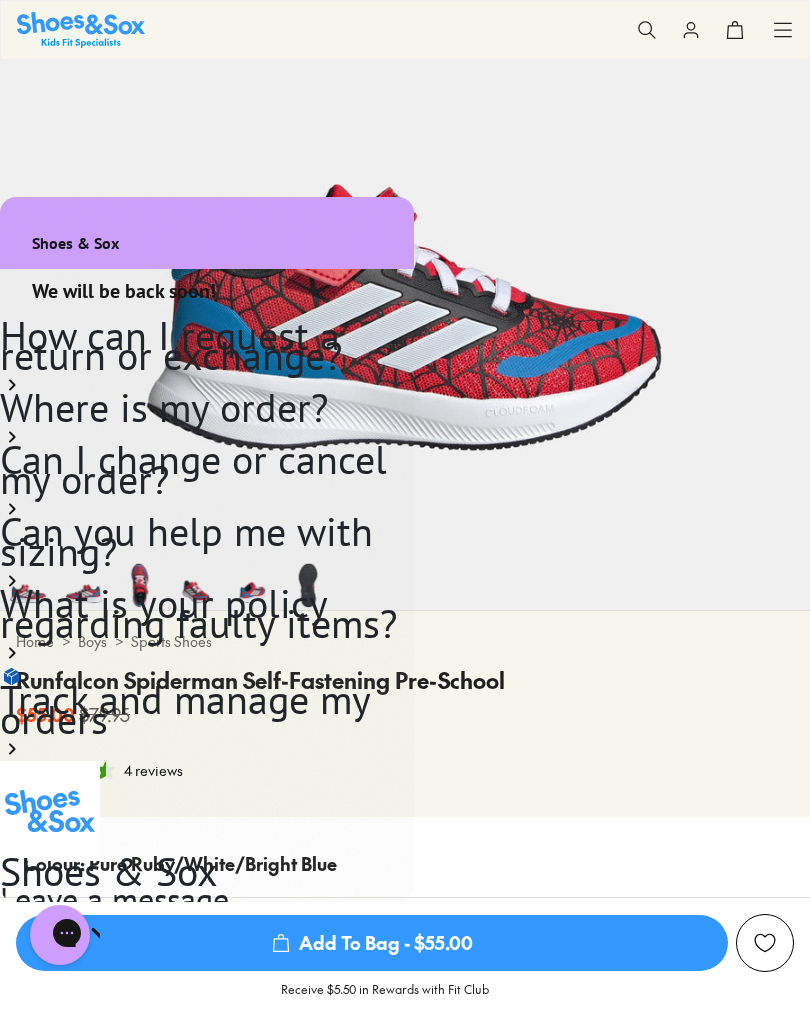 click 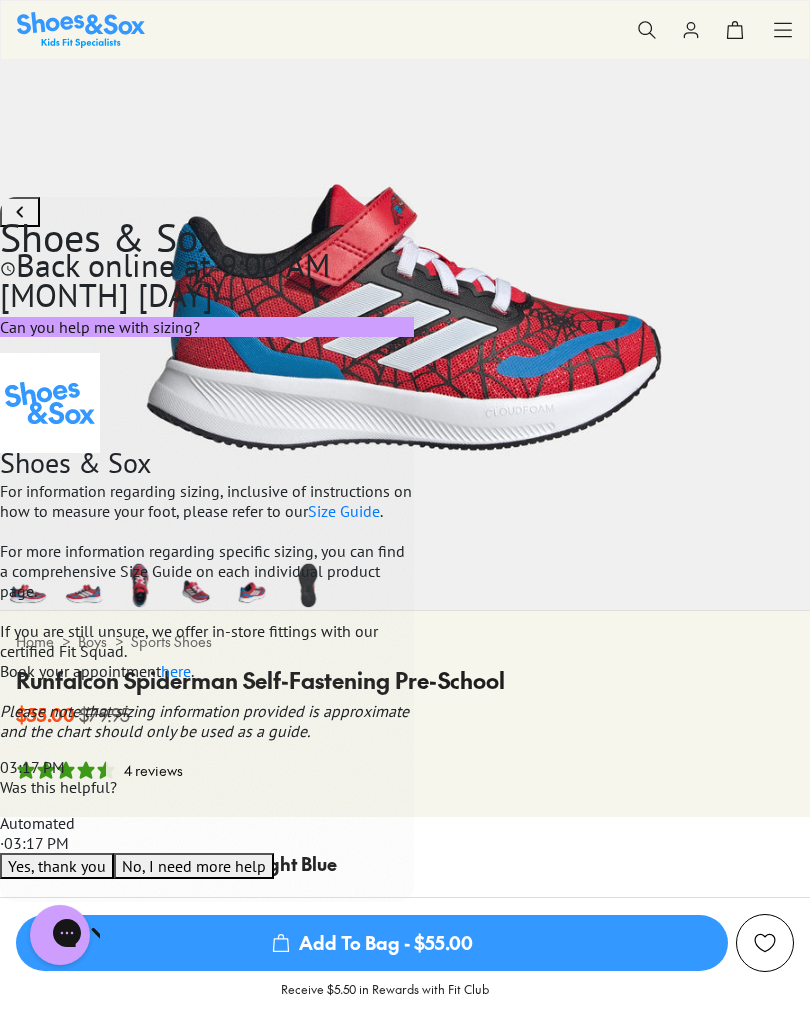 click on "Size Guide" at bounding box center (344, 511) 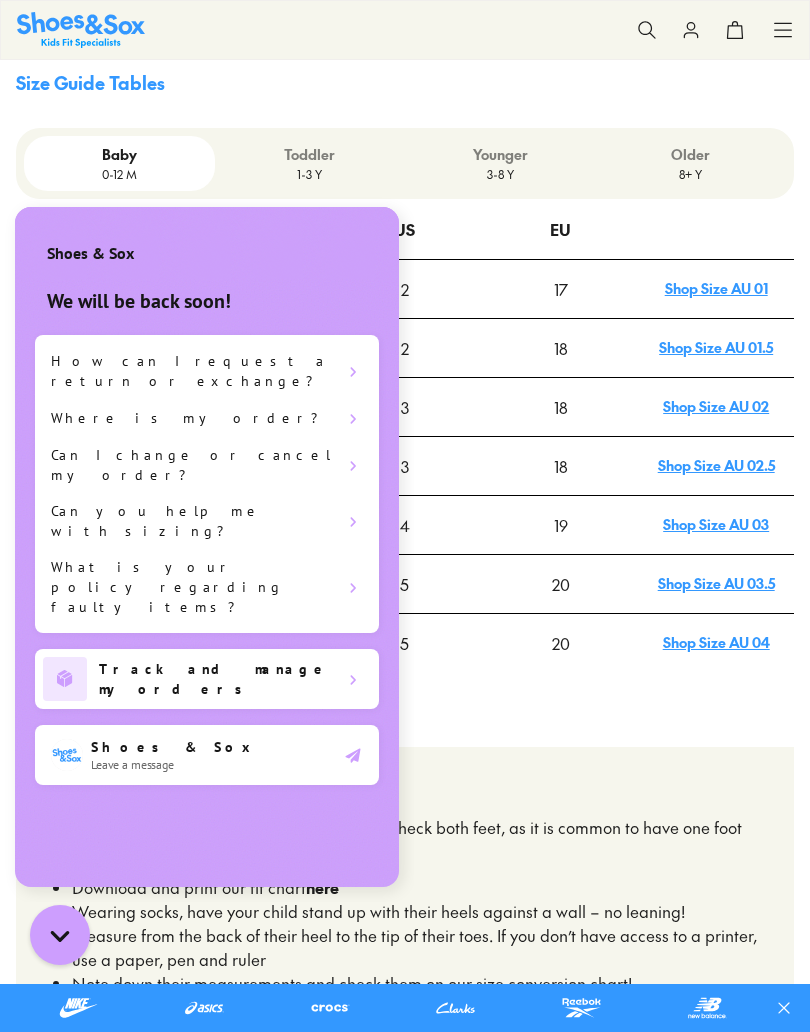 scroll, scrollTop: 0, scrollLeft: 0, axis: both 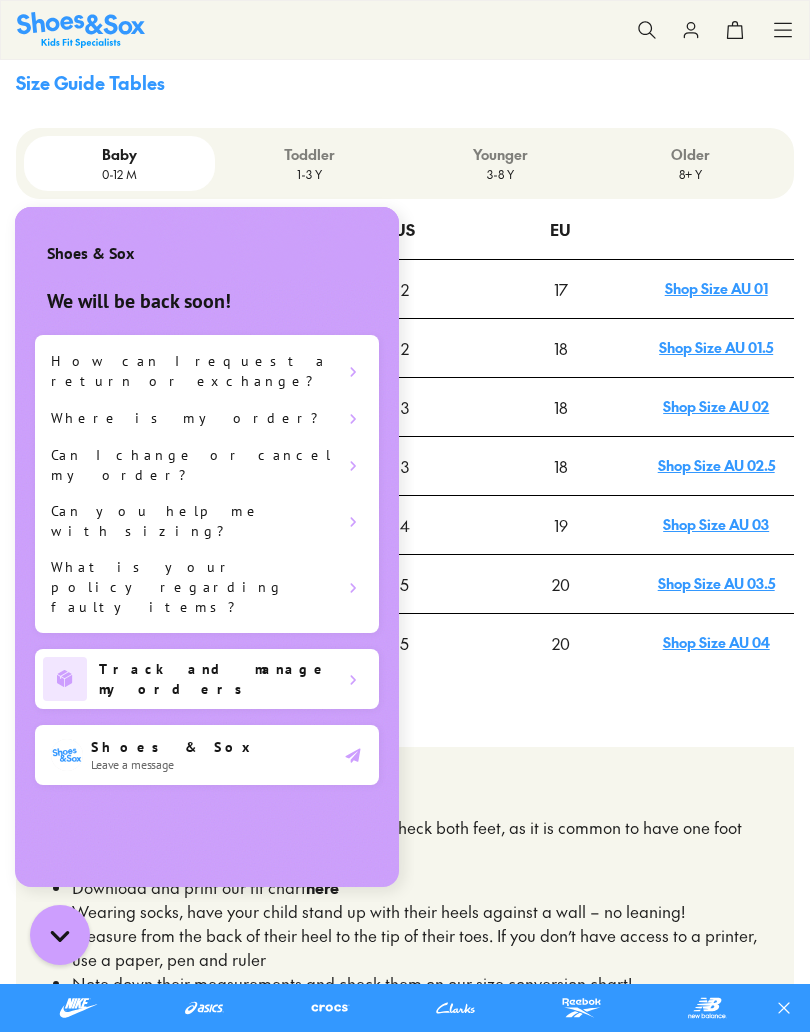 click on "How to measure your child’s foot" at bounding box center [405, 791] 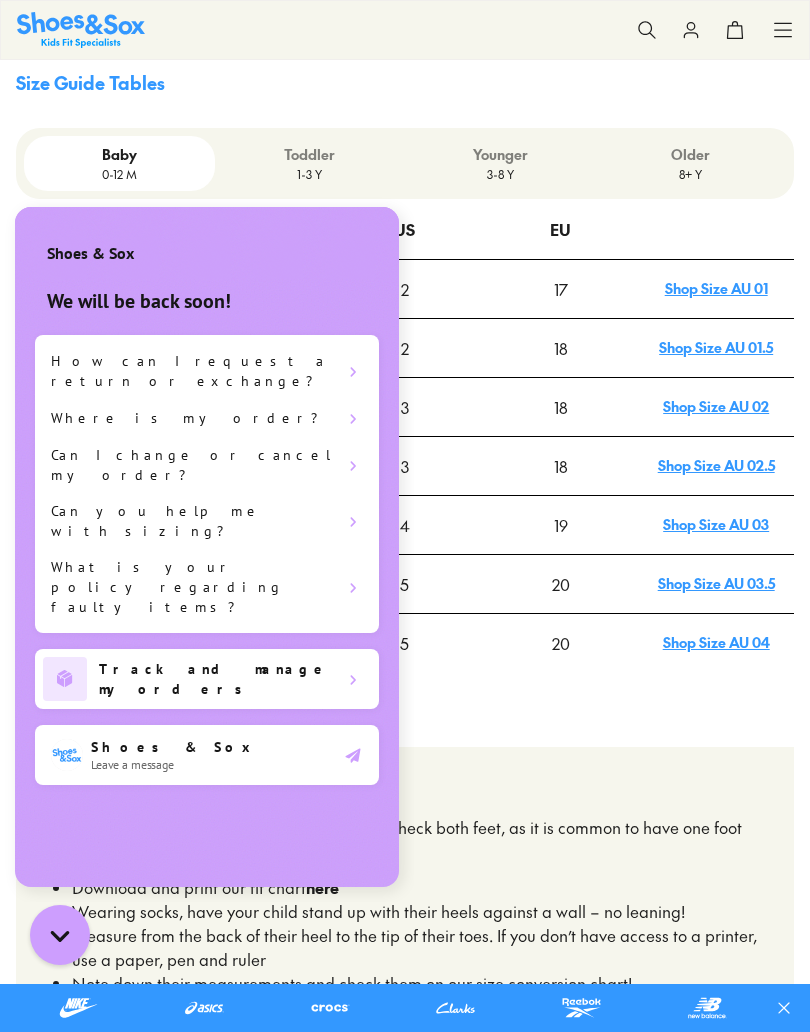 click on "How to measure your child’s foot" at bounding box center [405, 791] 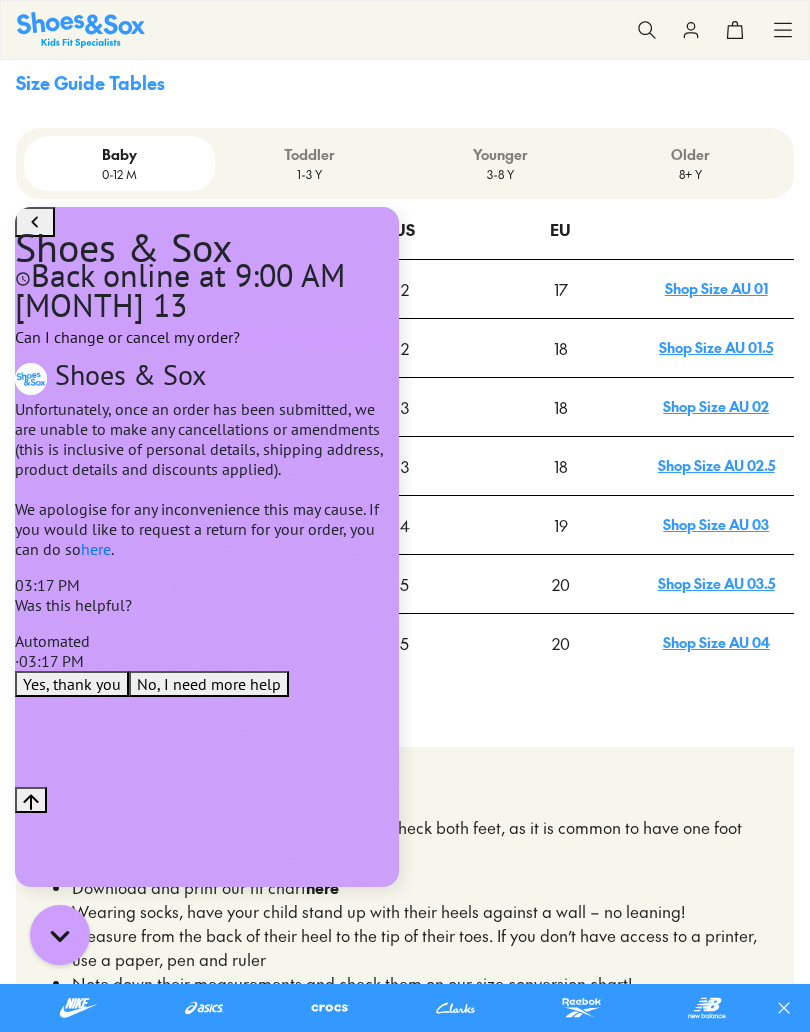 click on "Yes, thank you" at bounding box center (72, 684) 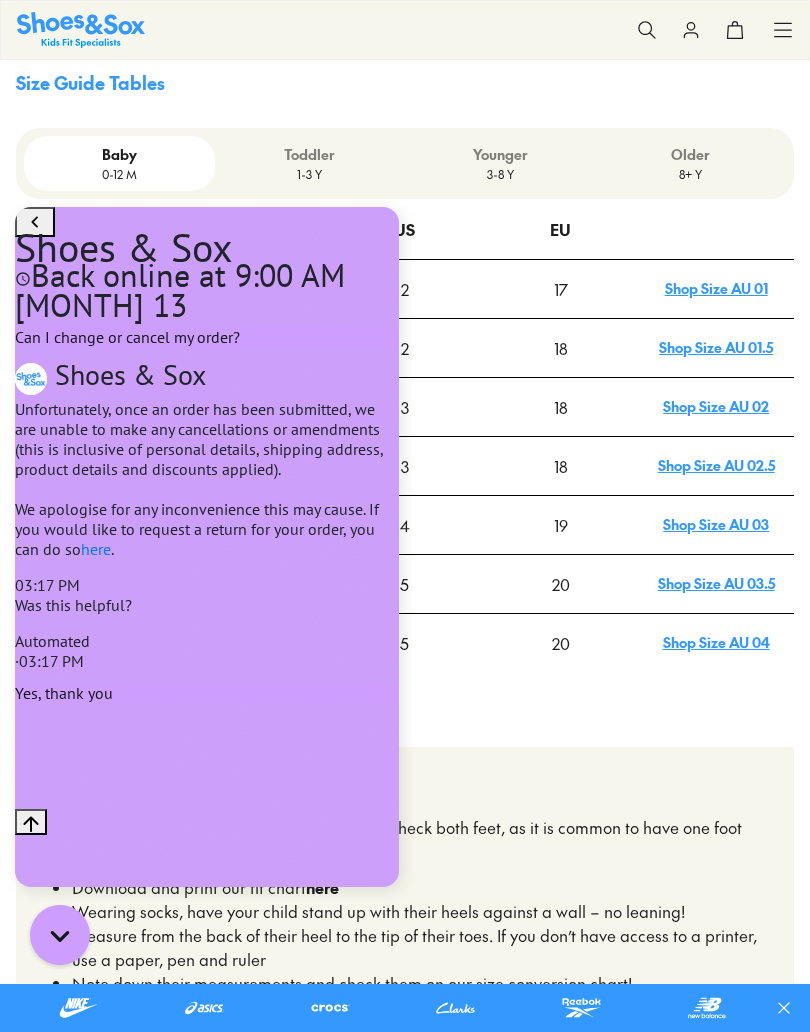 scroll, scrollTop: 174, scrollLeft: 0, axis: vertical 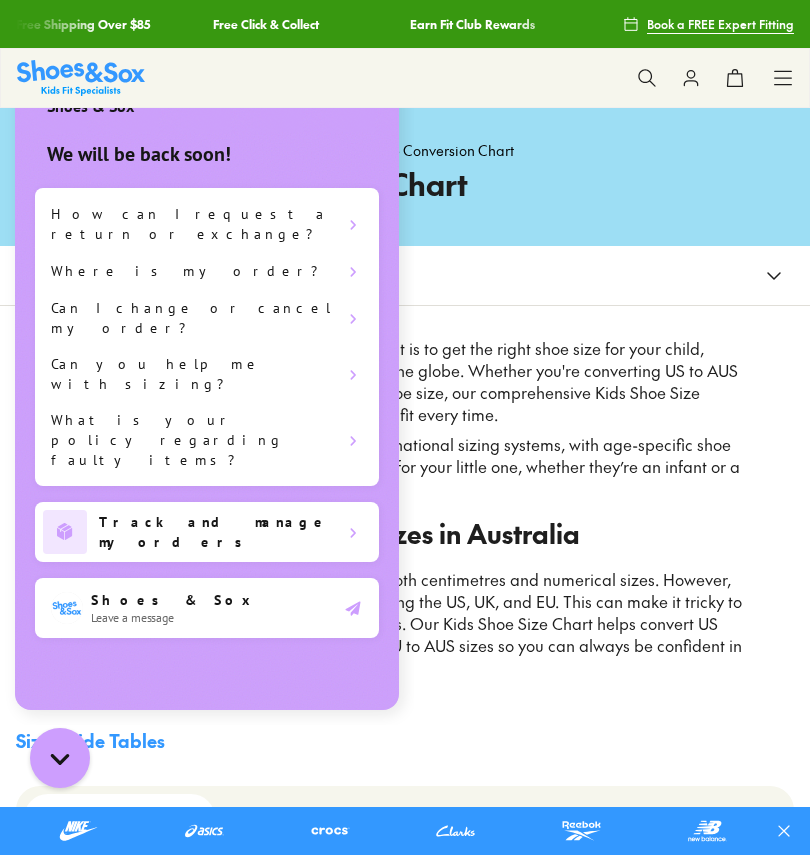 click at bounding box center [60, 758] 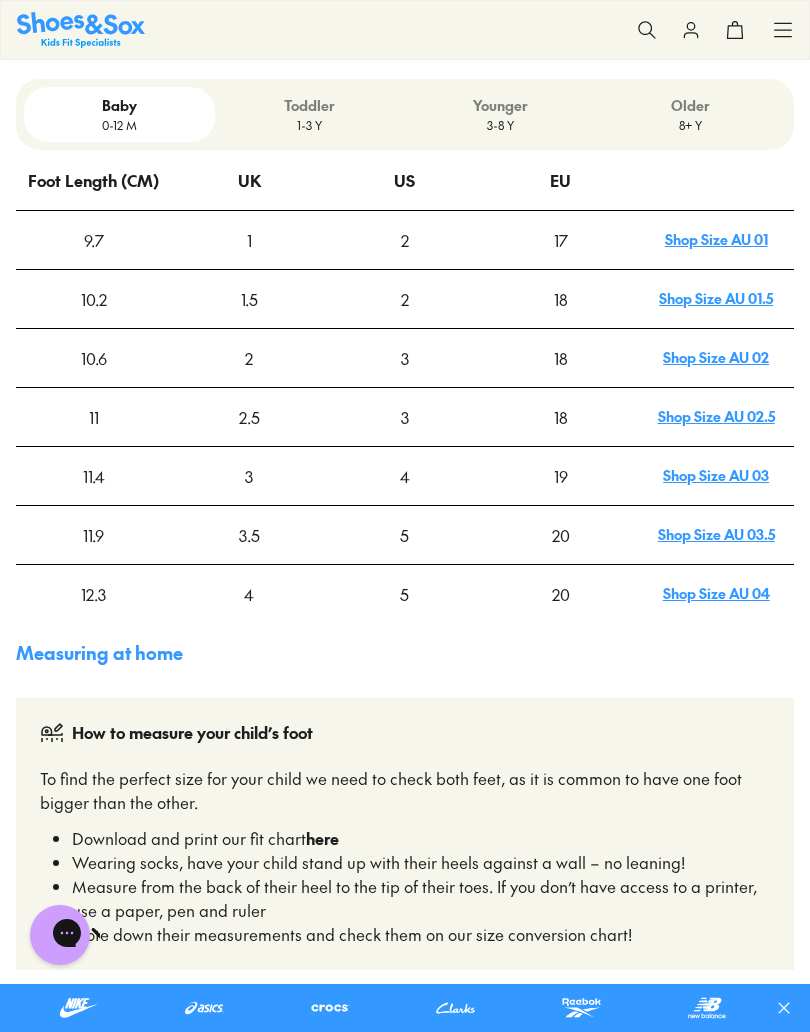 scroll, scrollTop: 709, scrollLeft: 0, axis: vertical 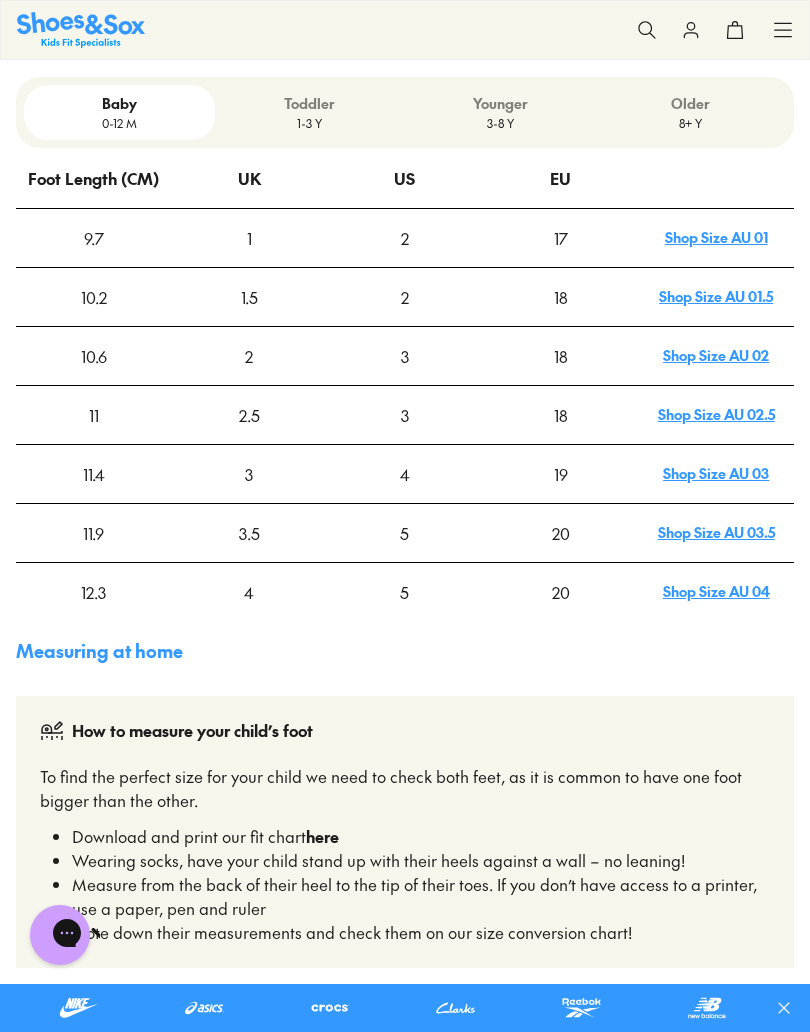click on "Shop Size AU 04" at bounding box center (716, 591) 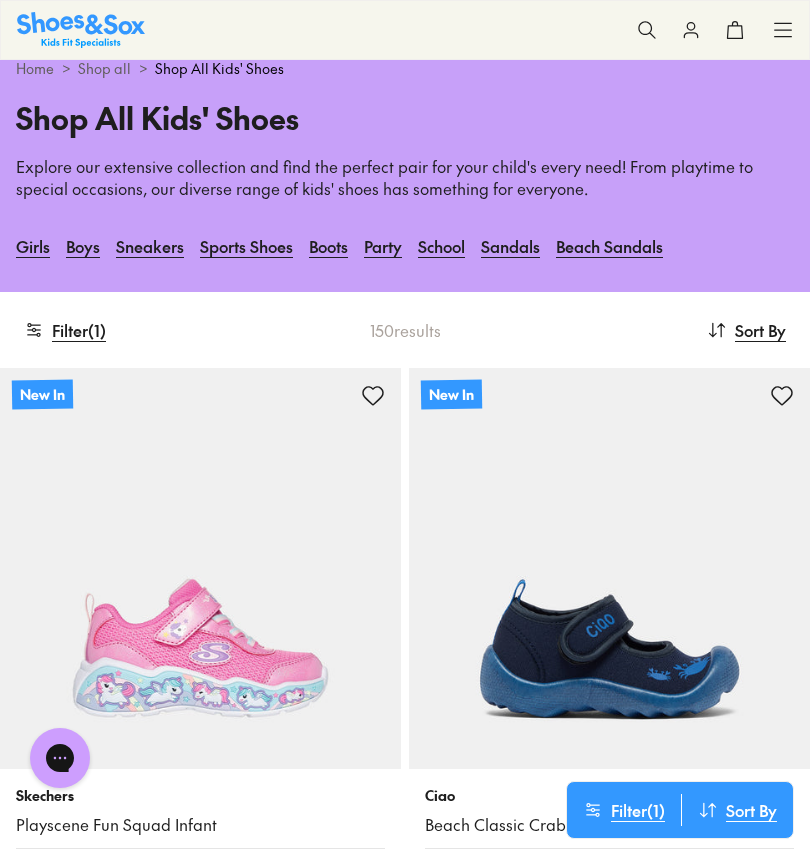 scroll, scrollTop: 0, scrollLeft: 0, axis: both 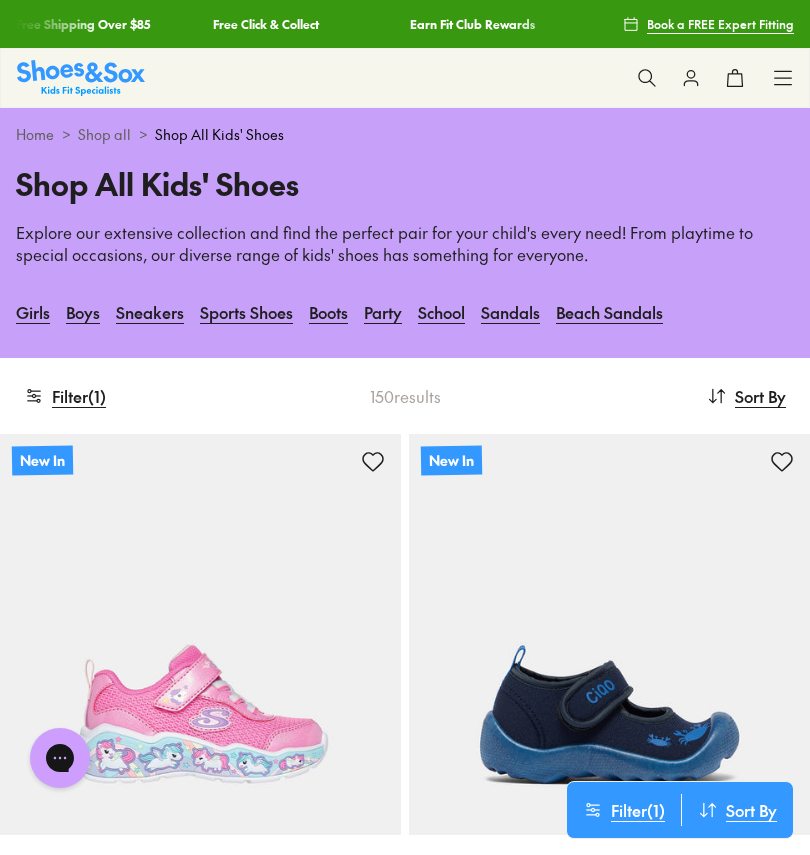 click on "Boys" at bounding box center (83, 312) 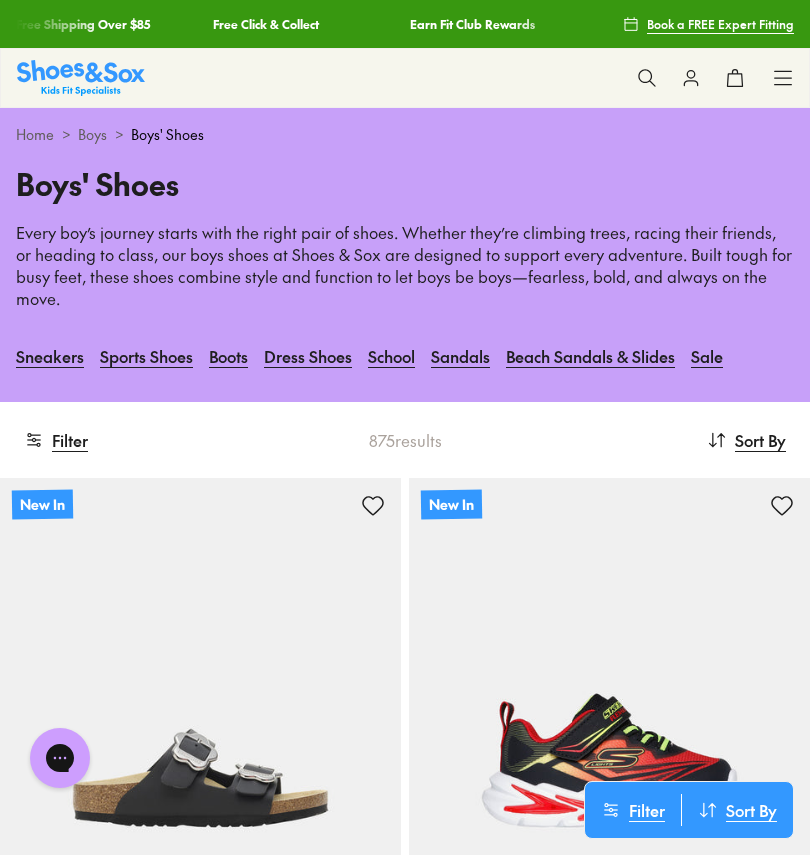 scroll, scrollTop: 0, scrollLeft: 0, axis: both 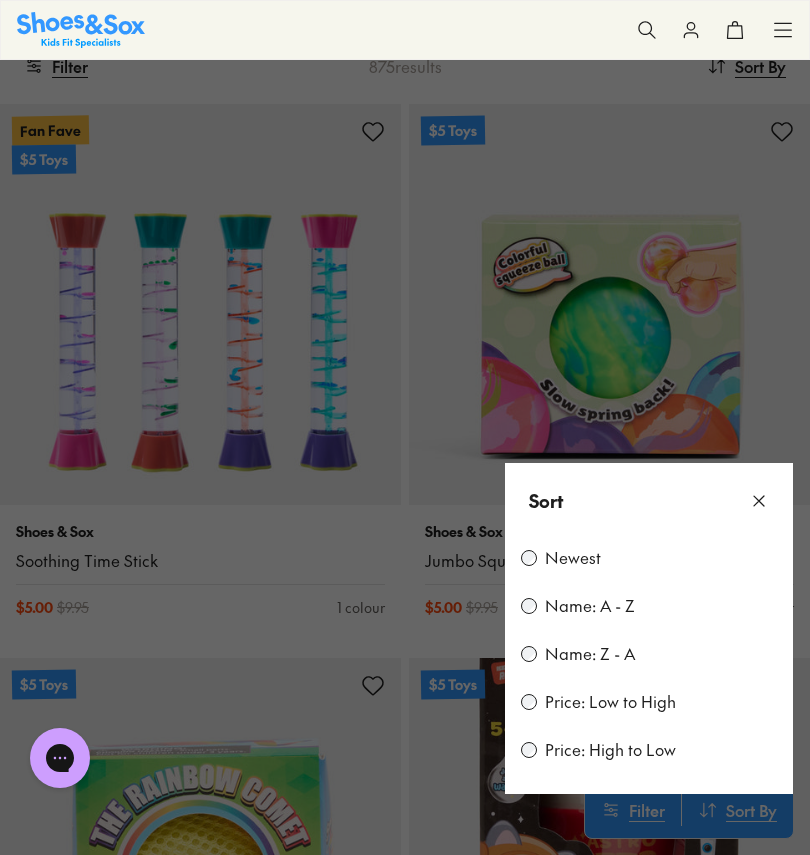 click 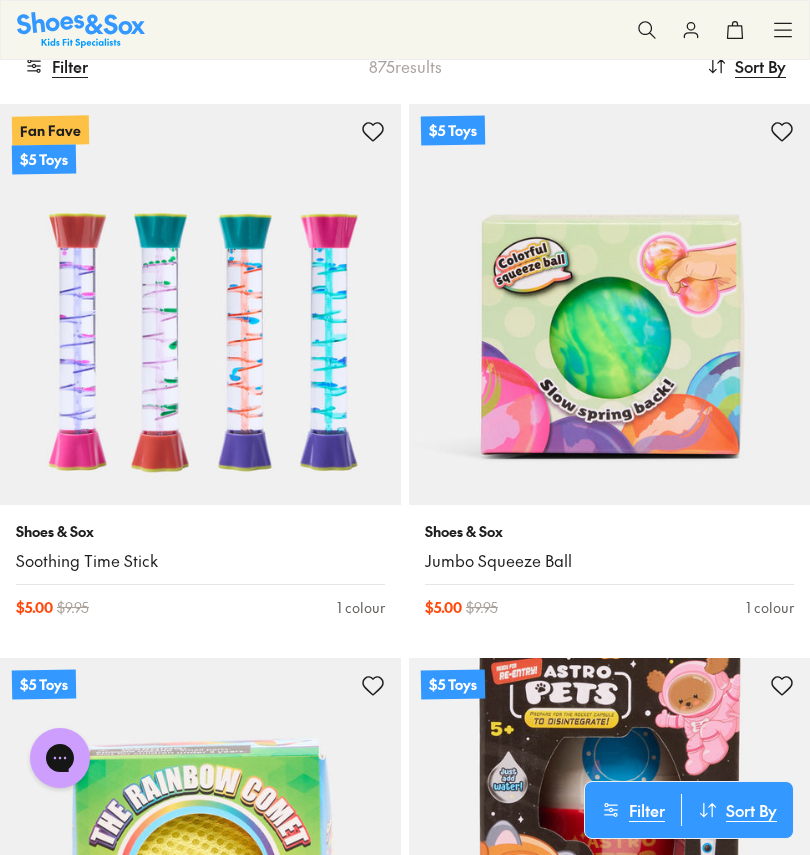 click on "Filter" at bounding box center [633, 810] 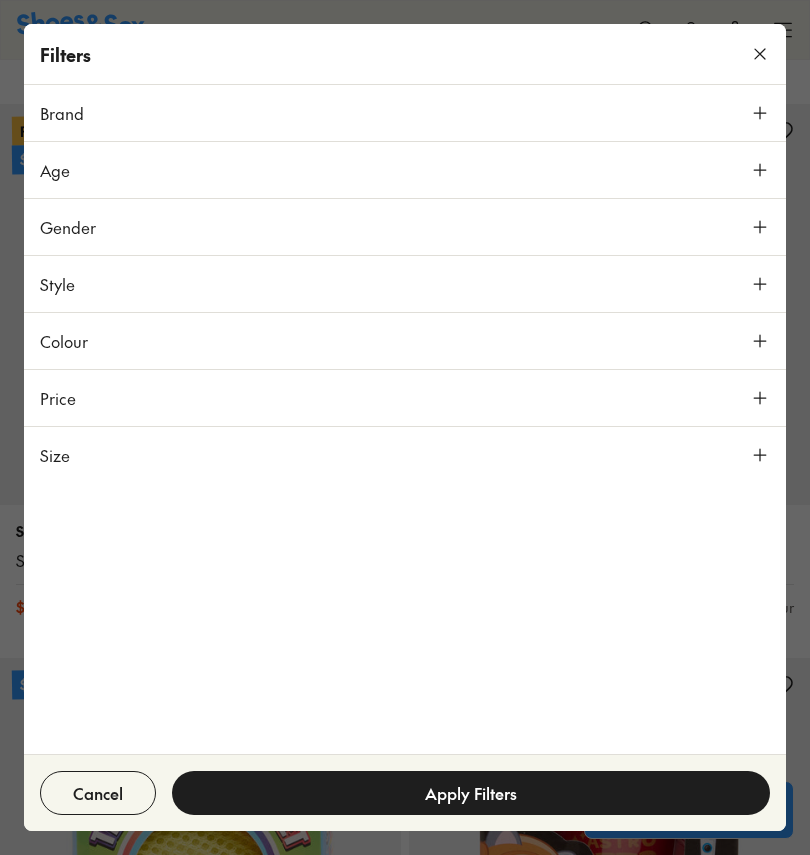 click 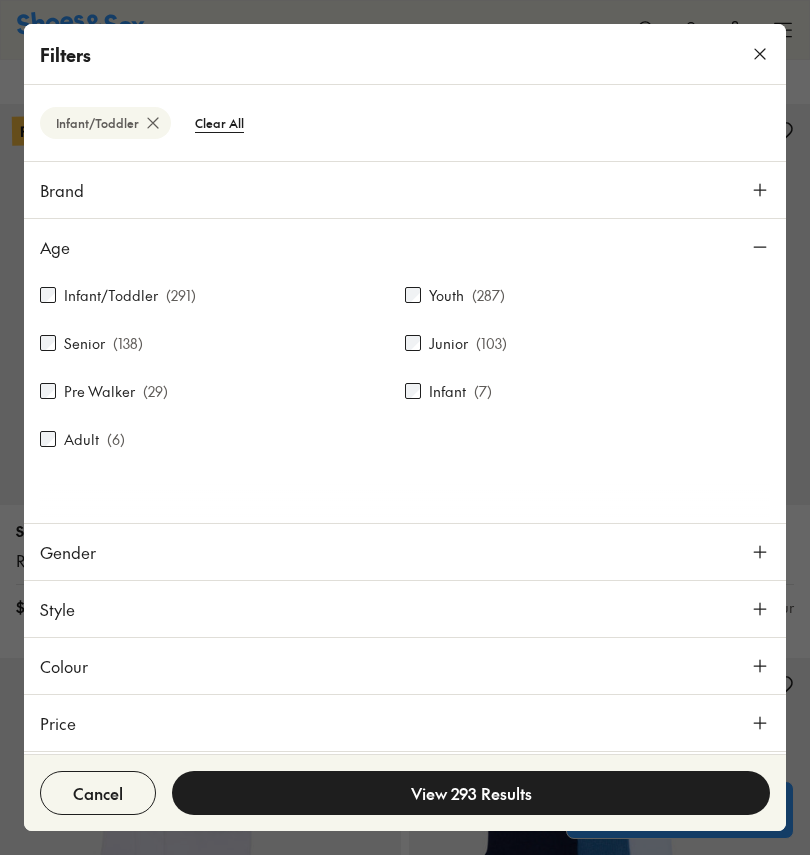 click on "View 293 Results" at bounding box center [471, 793] 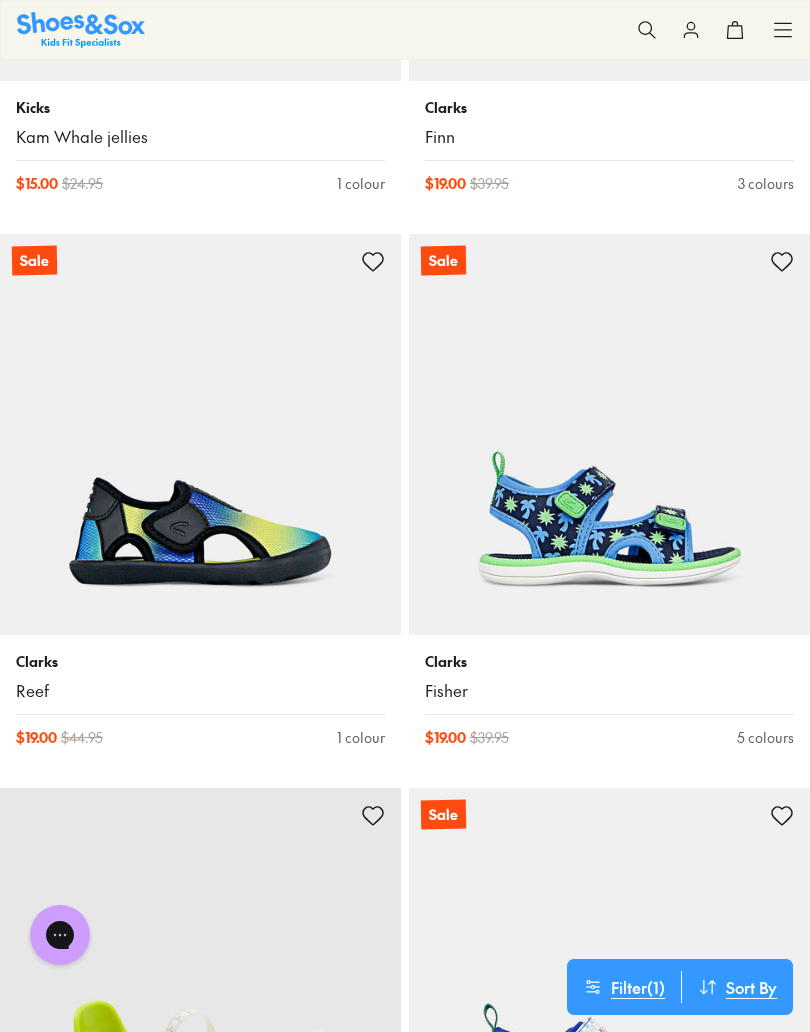 scroll, scrollTop: 4817, scrollLeft: 0, axis: vertical 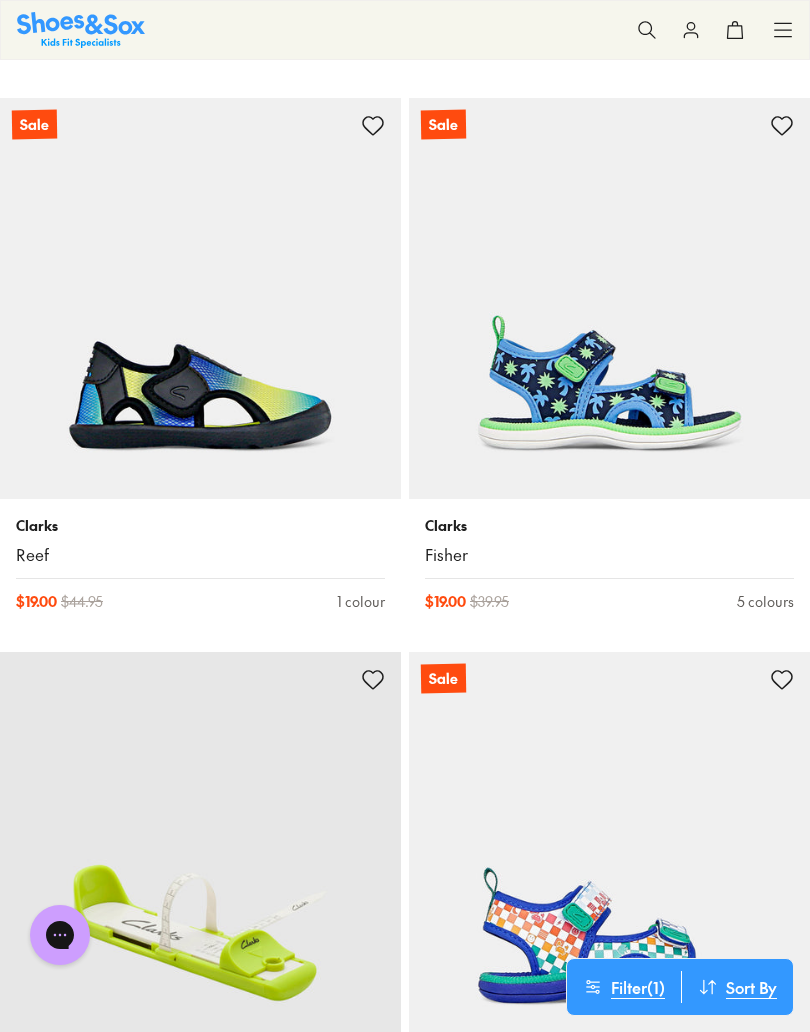 click at bounding box center [200, 298] 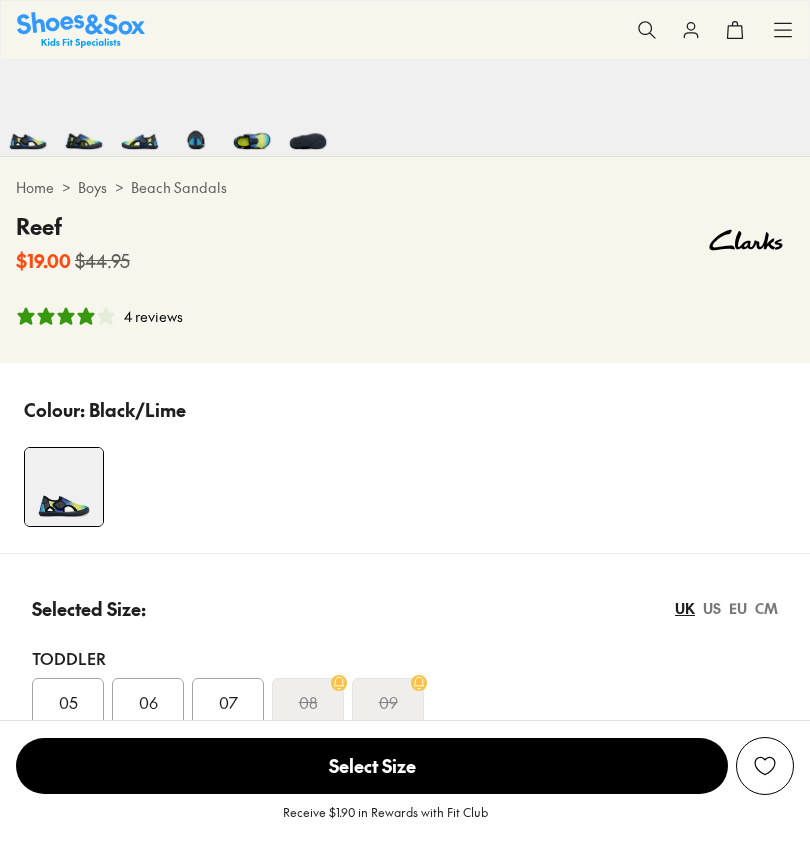 scroll, scrollTop: 886, scrollLeft: 0, axis: vertical 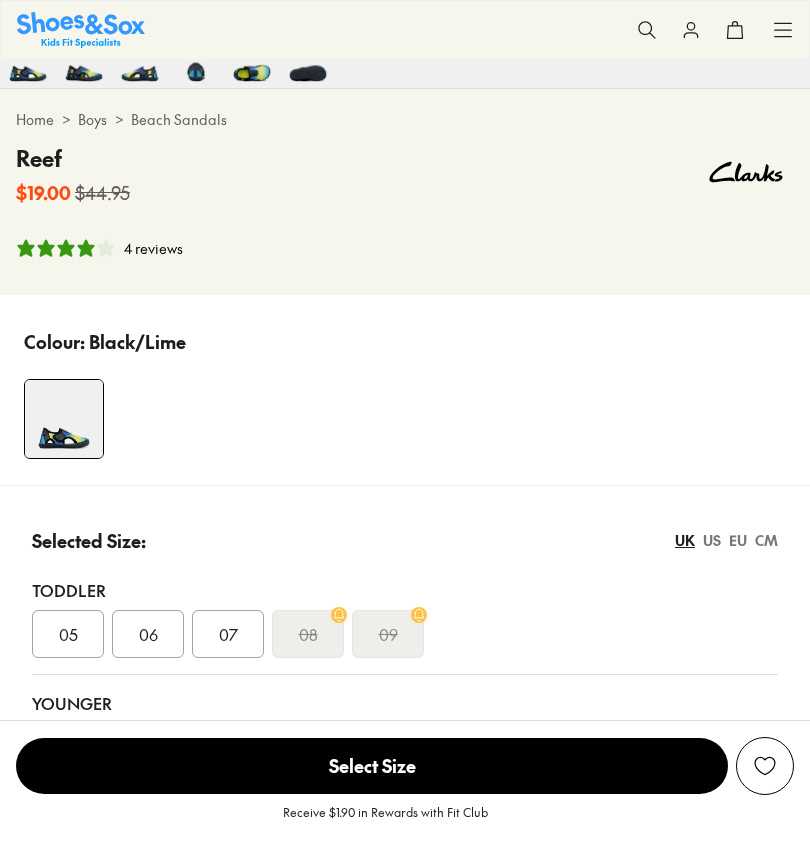 select on "*" 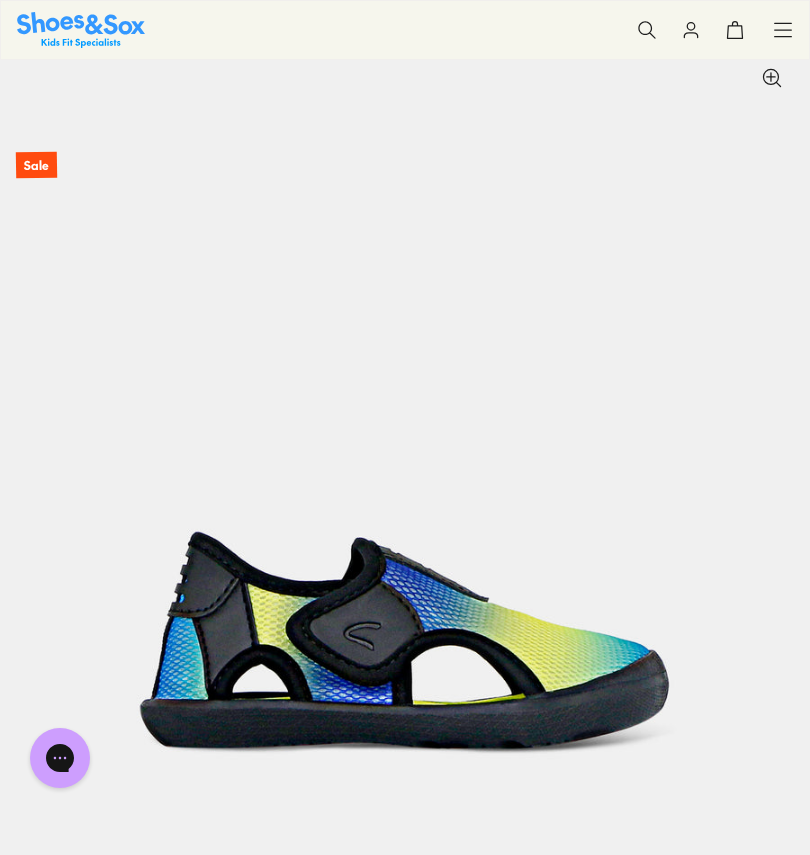 scroll, scrollTop: 0, scrollLeft: 0, axis: both 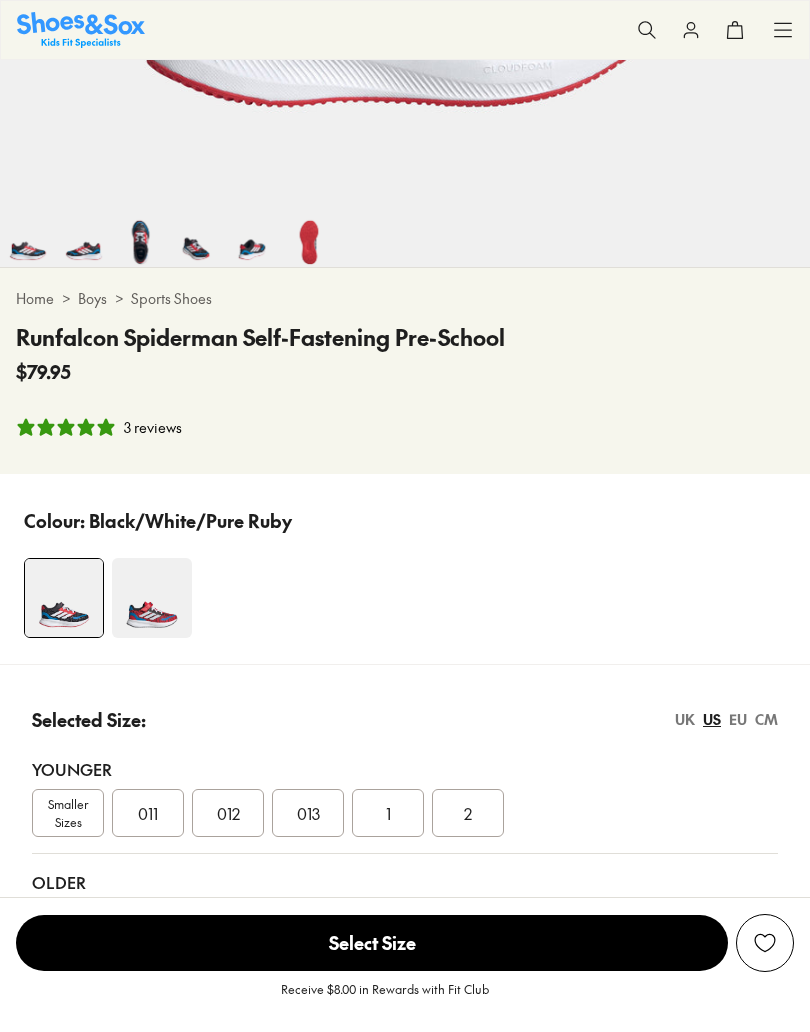 select on "*" 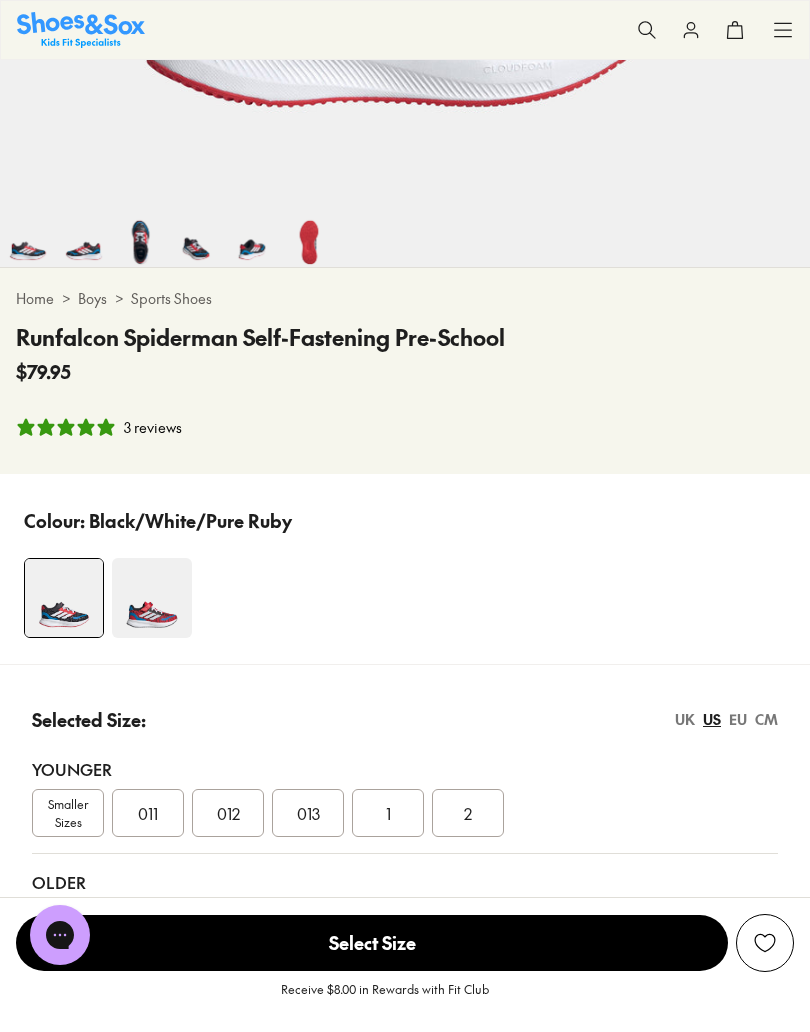 scroll, scrollTop: 0, scrollLeft: 0, axis: both 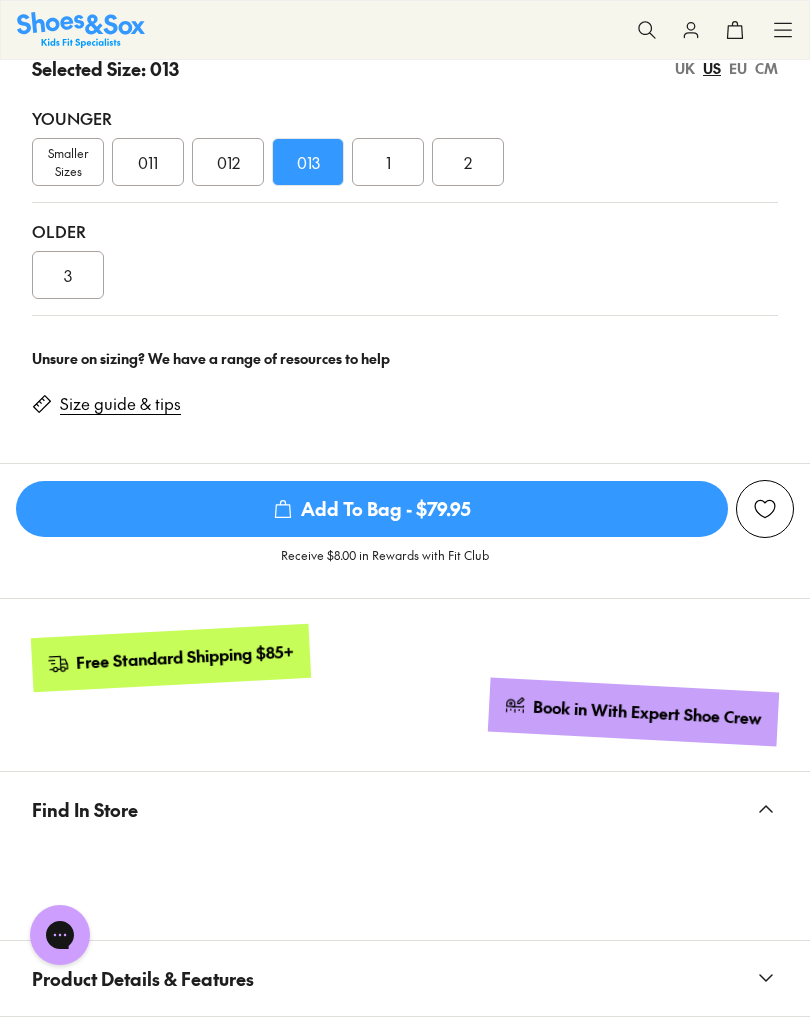 click on "Size guide & tips" at bounding box center [120, 404] 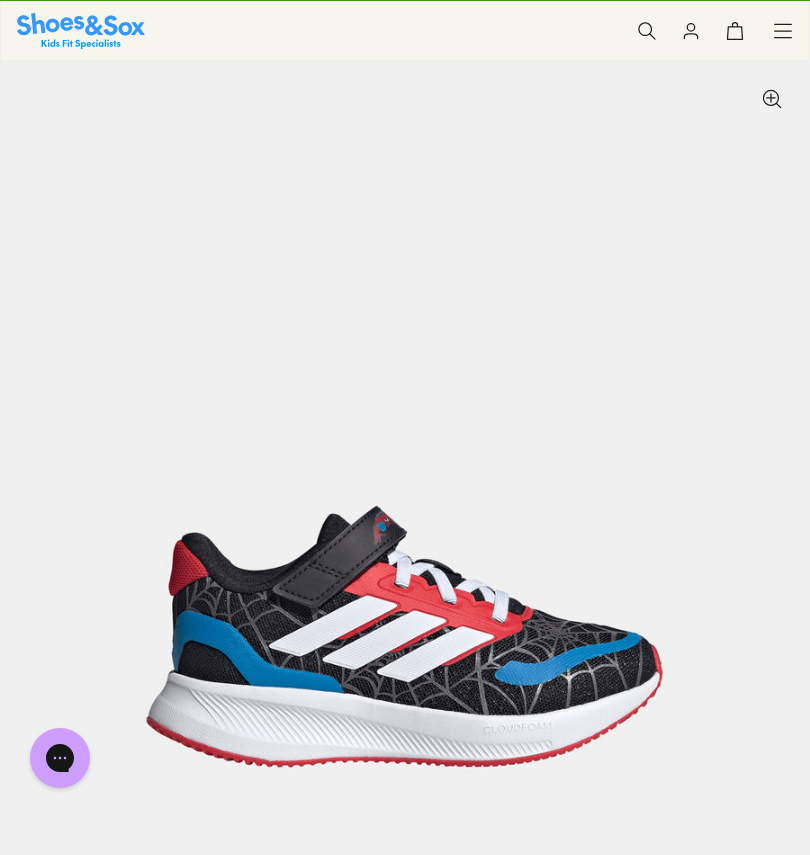 scroll, scrollTop: 36, scrollLeft: 0, axis: vertical 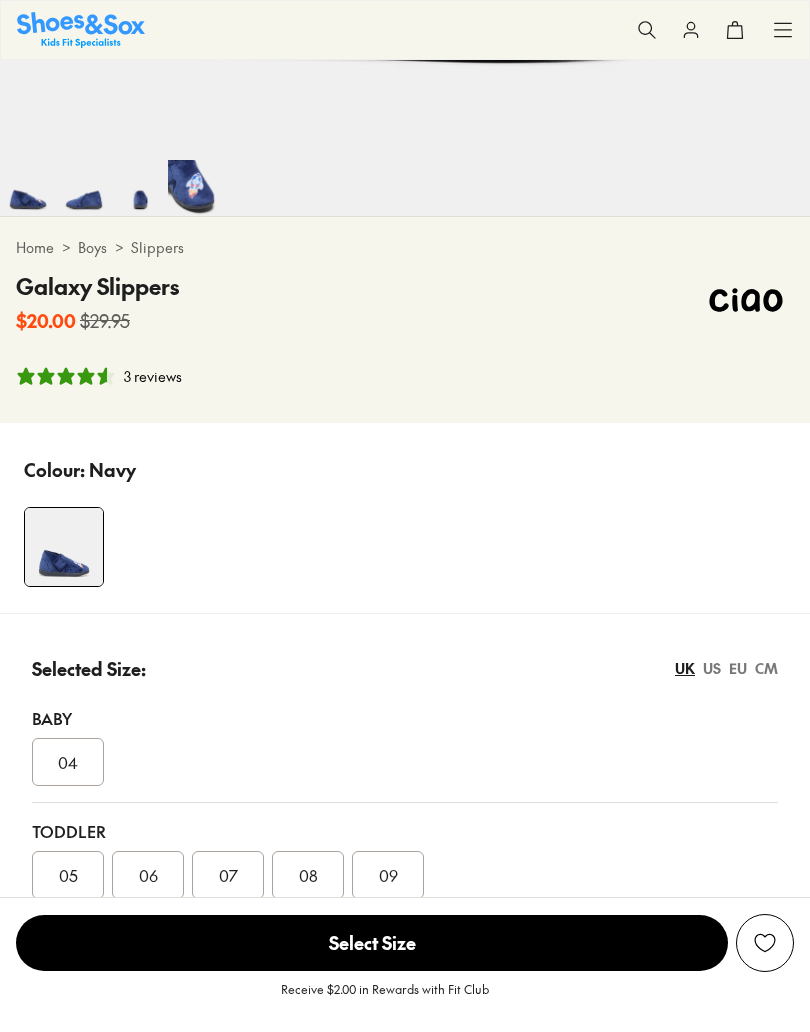select on "*" 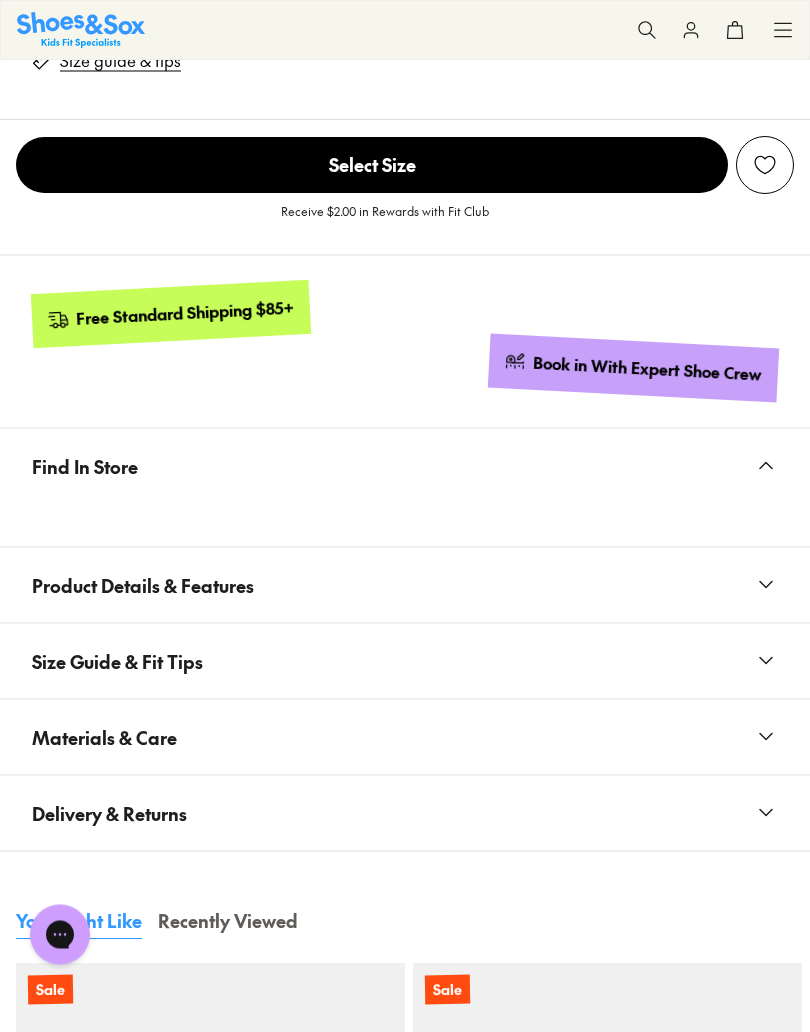 scroll, scrollTop: 1890, scrollLeft: 0, axis: vertical 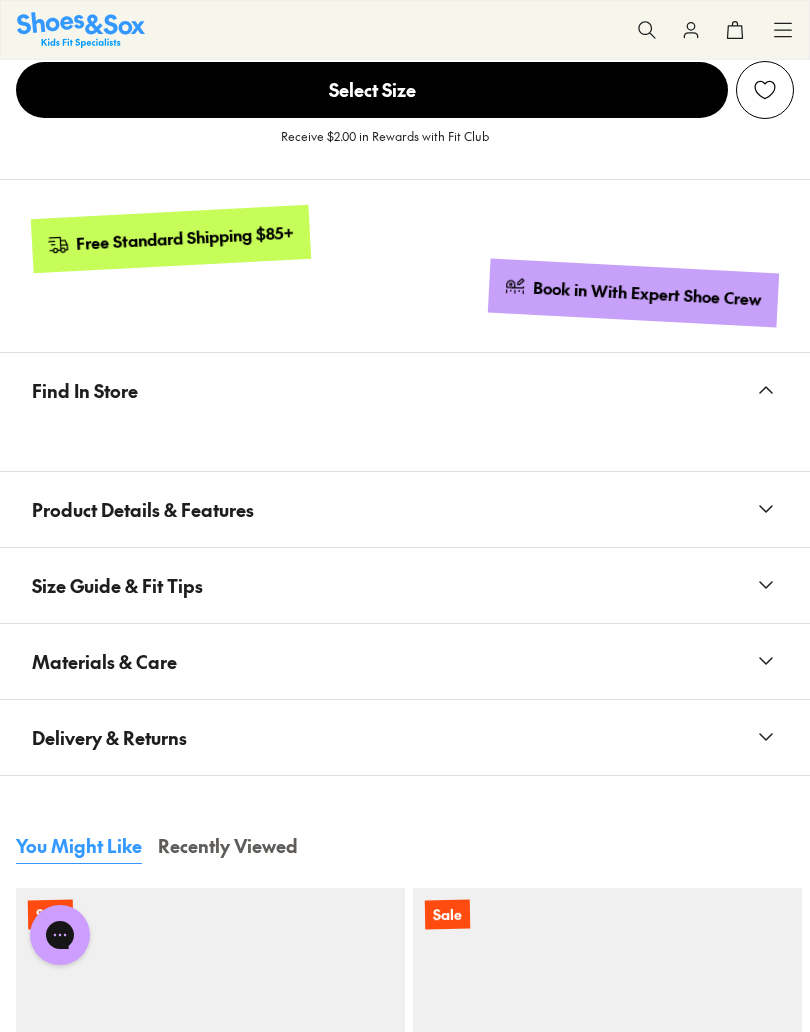click 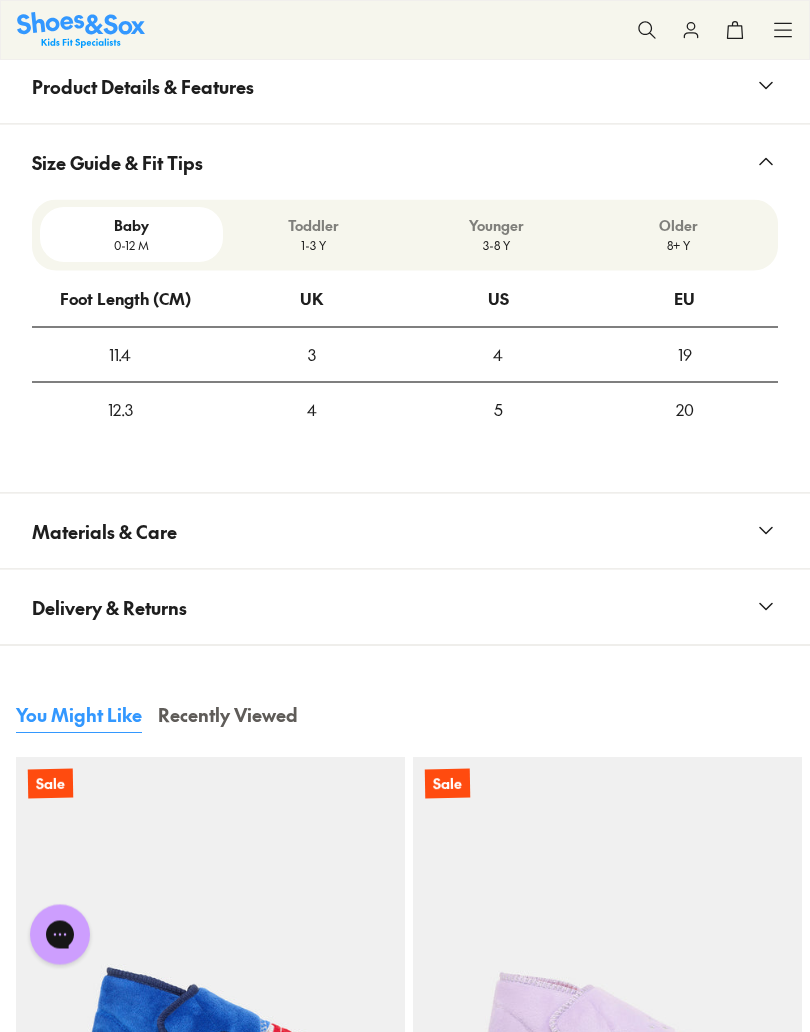 scroll, scrollTop: 2321, scrollLeft: 0, axis: vertical 